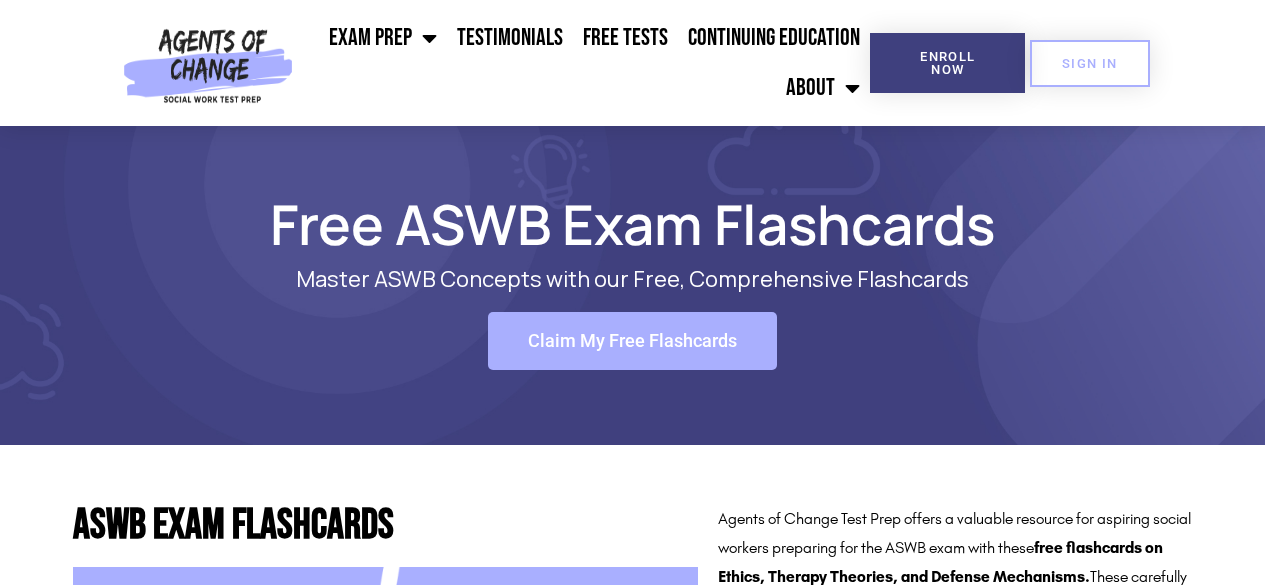 scroll, scrollTop: 411, scrollLeft: 0, axis: vertical 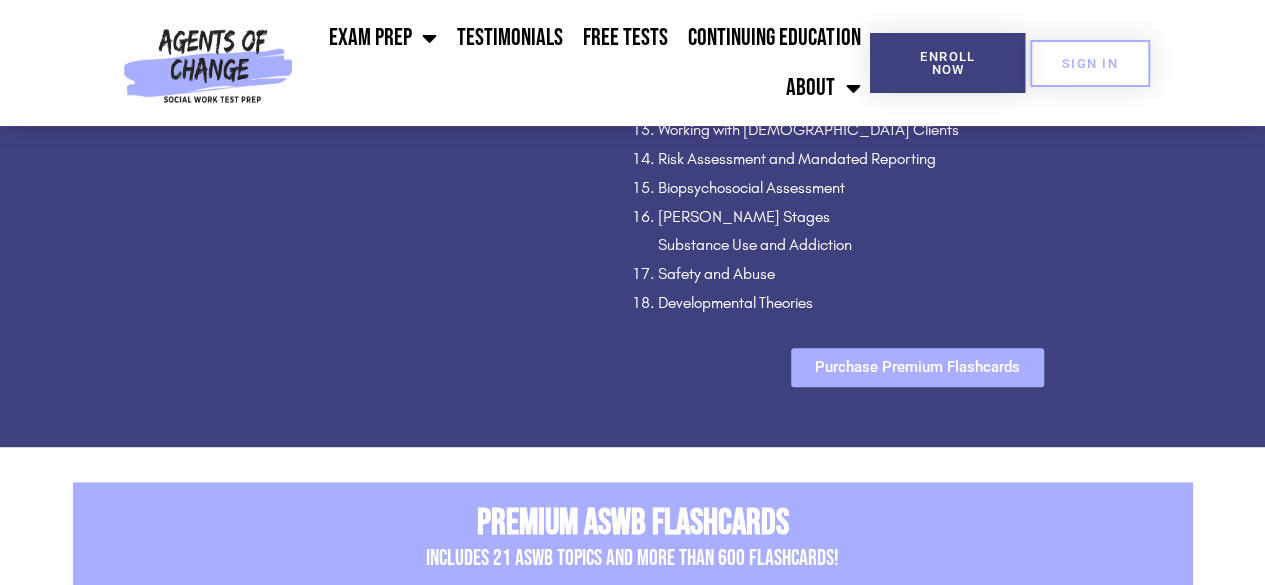 click on "Purchase Premium Flashcards" at bounding box center [917, 367] 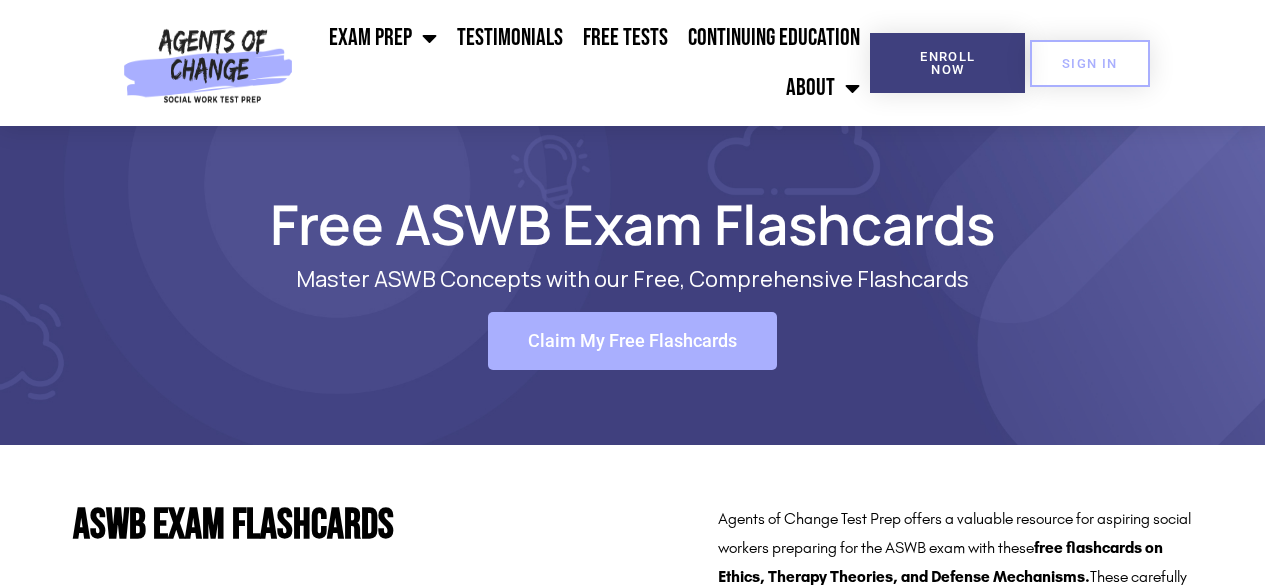 scroll, scrollTop: 3125, scrollLeft: 0, axis: vertical 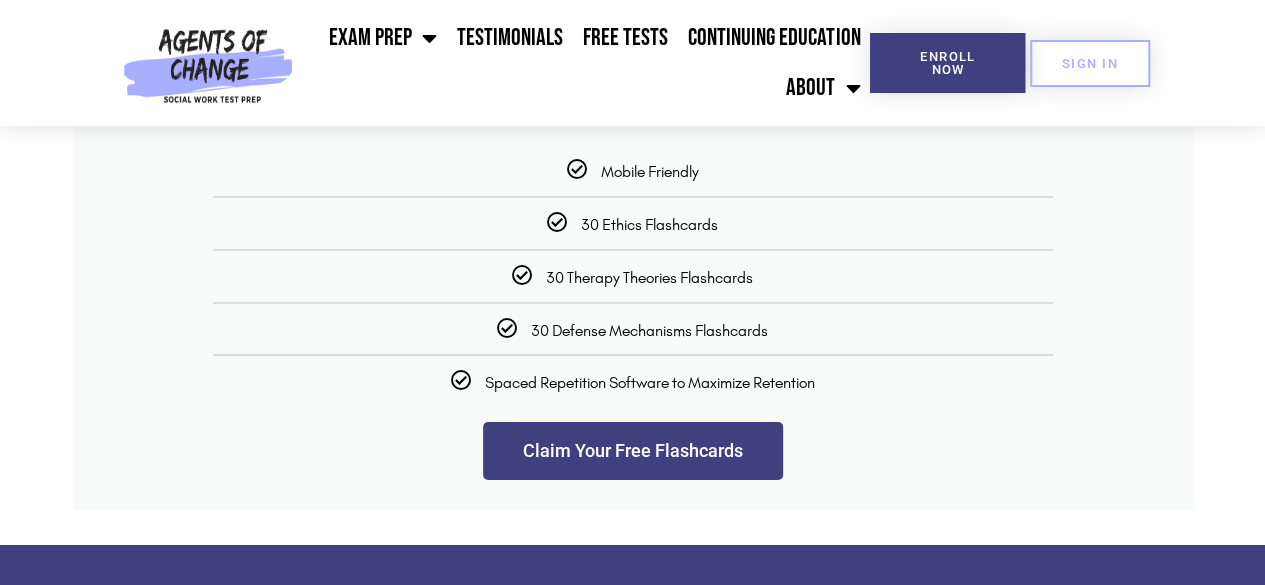 click on "Claim Your Free Flashcards" at bounding box center (633, 451) 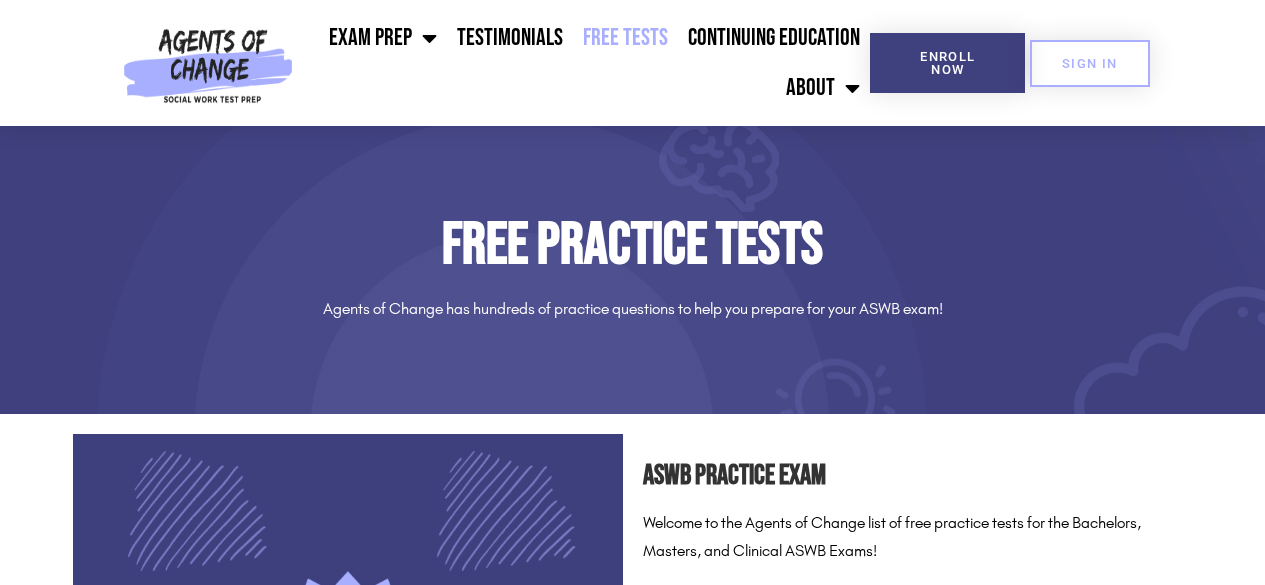 scroll, scrollTop: 0, scrollLeft: 0, axis: both 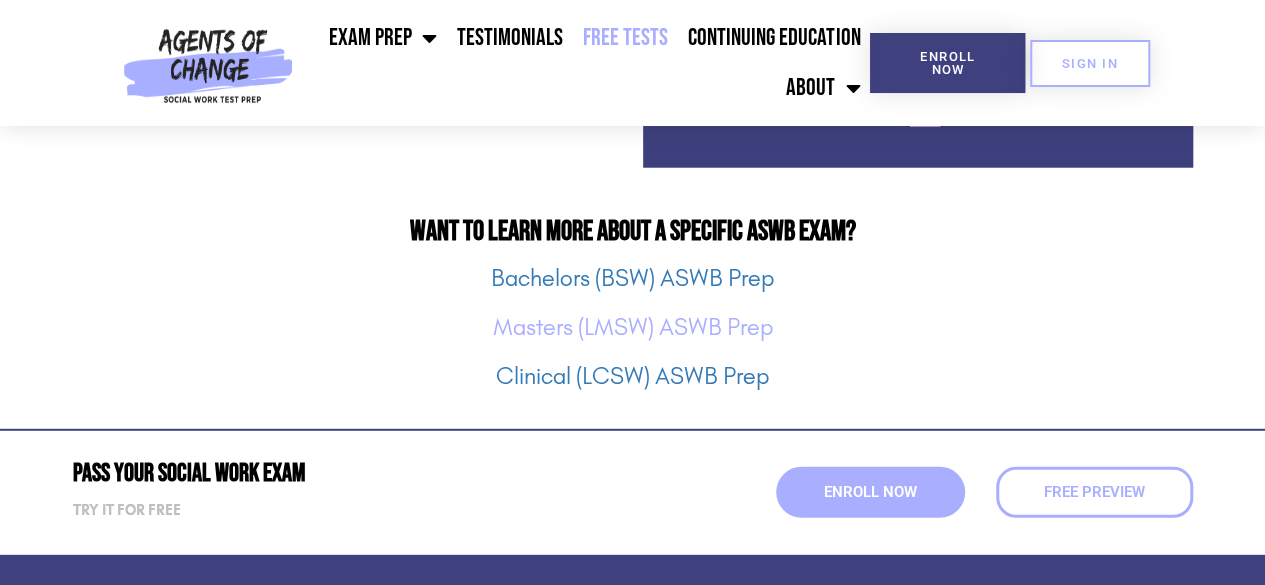 click on "Masters (LMSW) ASWB Prep" at bounding box center (633, 327) 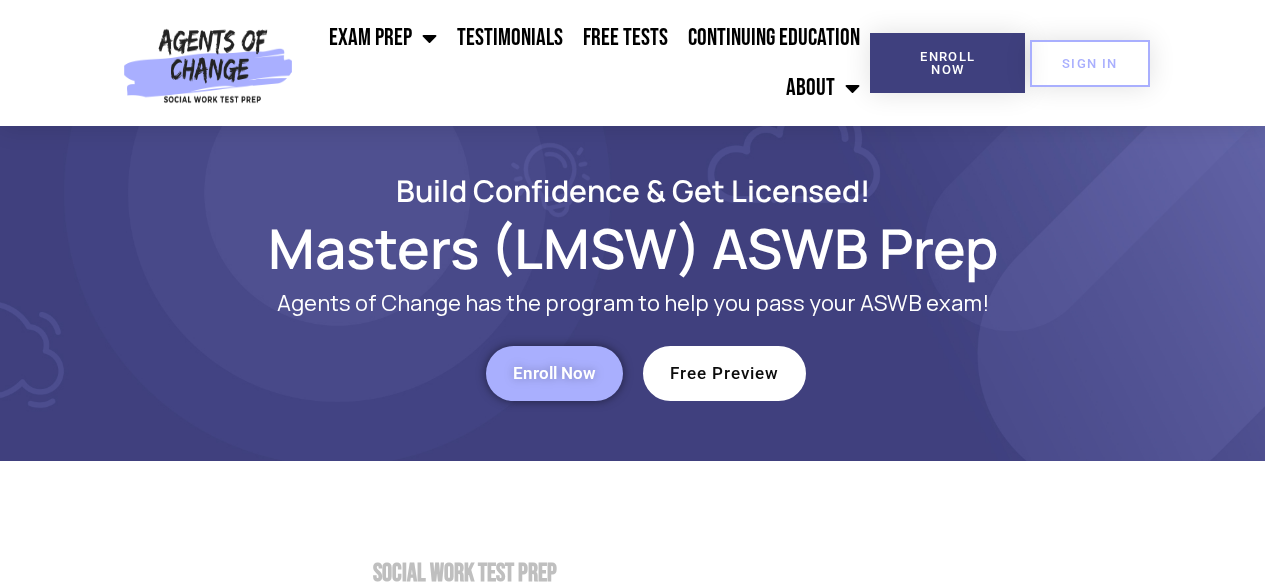 scroll, scrollTop: 0, scrollLeft: 0, axis: both 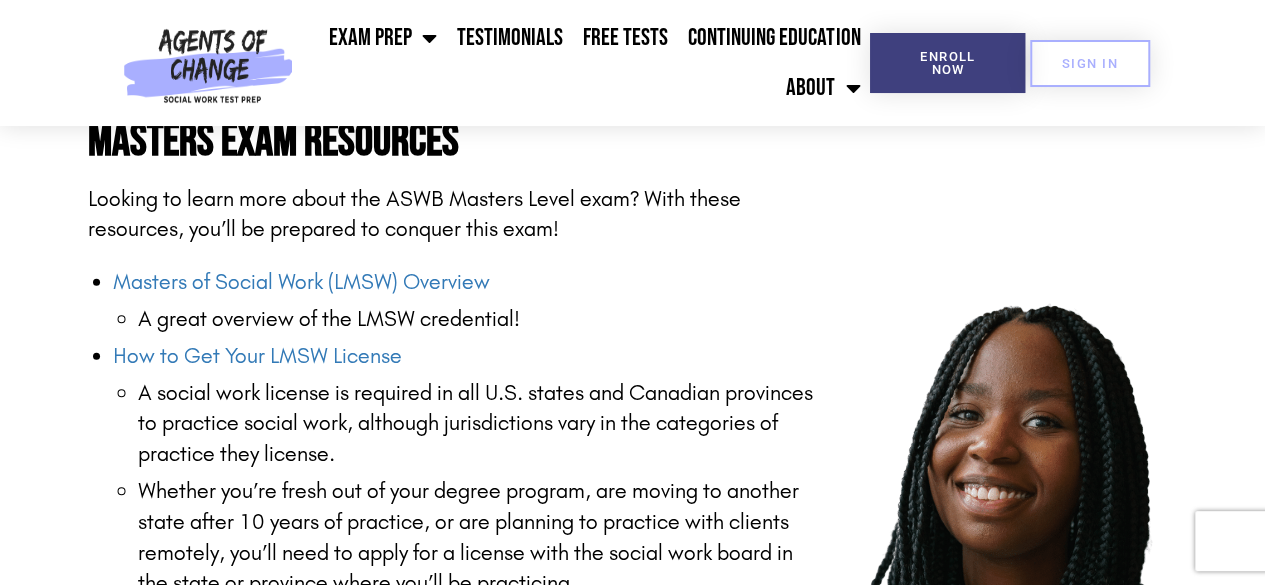 click at bounding box center (1014, 530) 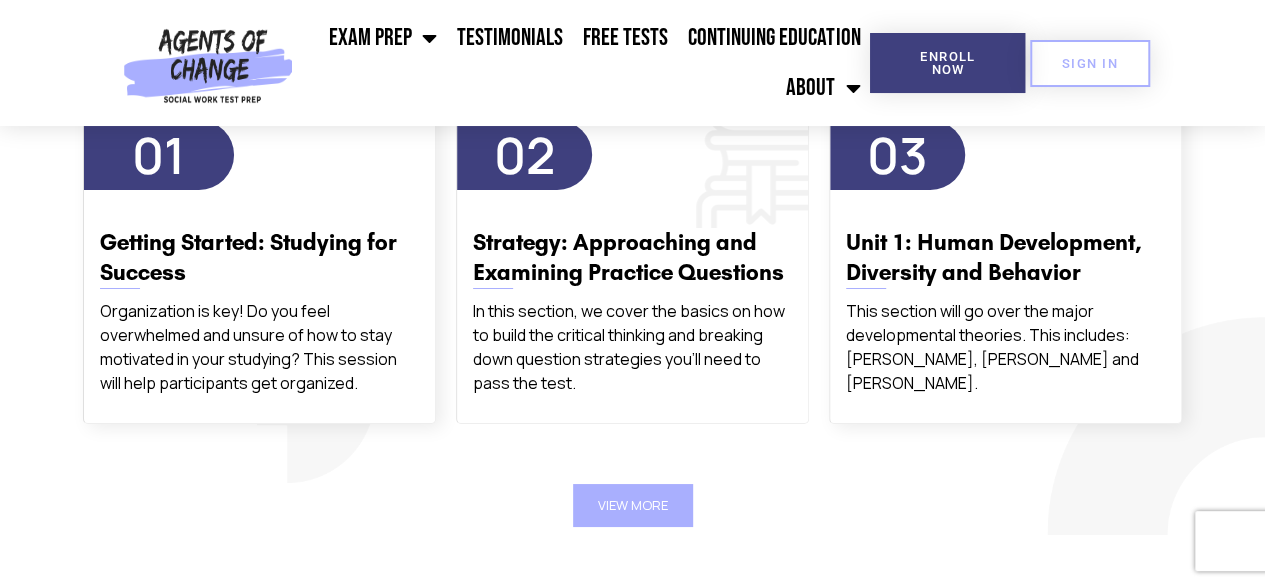 scroll, scrollTop: 3552, scrollLeft: 0, axis: vertical 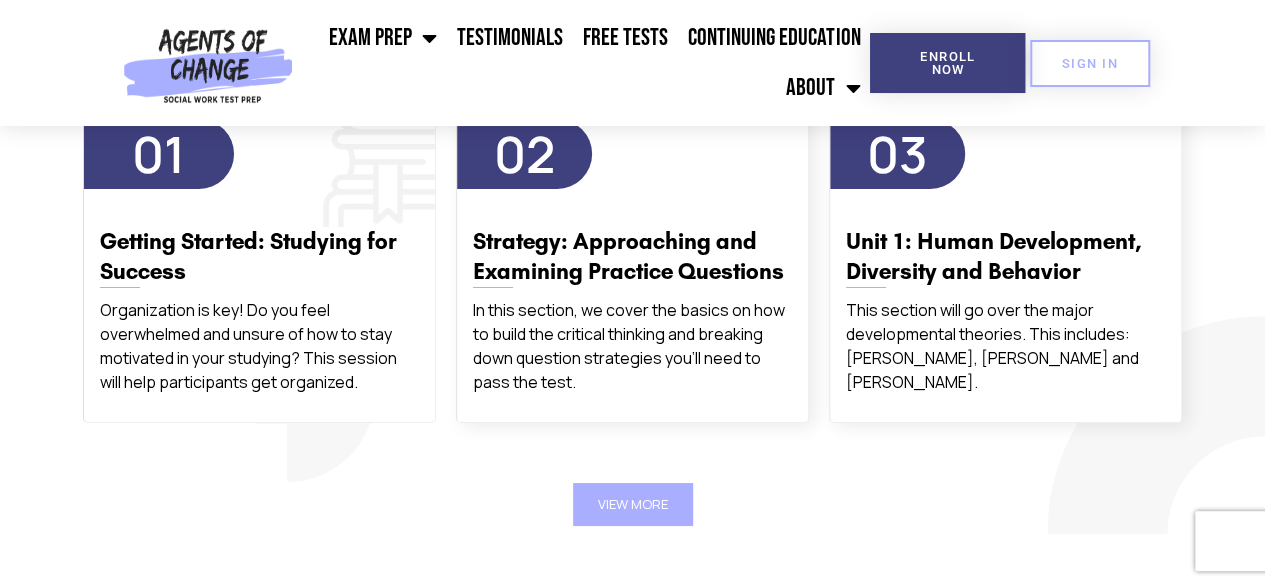 click on "Organization is key! Do you feel overwhelmed and unsure of how to stay motivated in your studying? This session will help participants get organized." at bounding box center (259, 346) 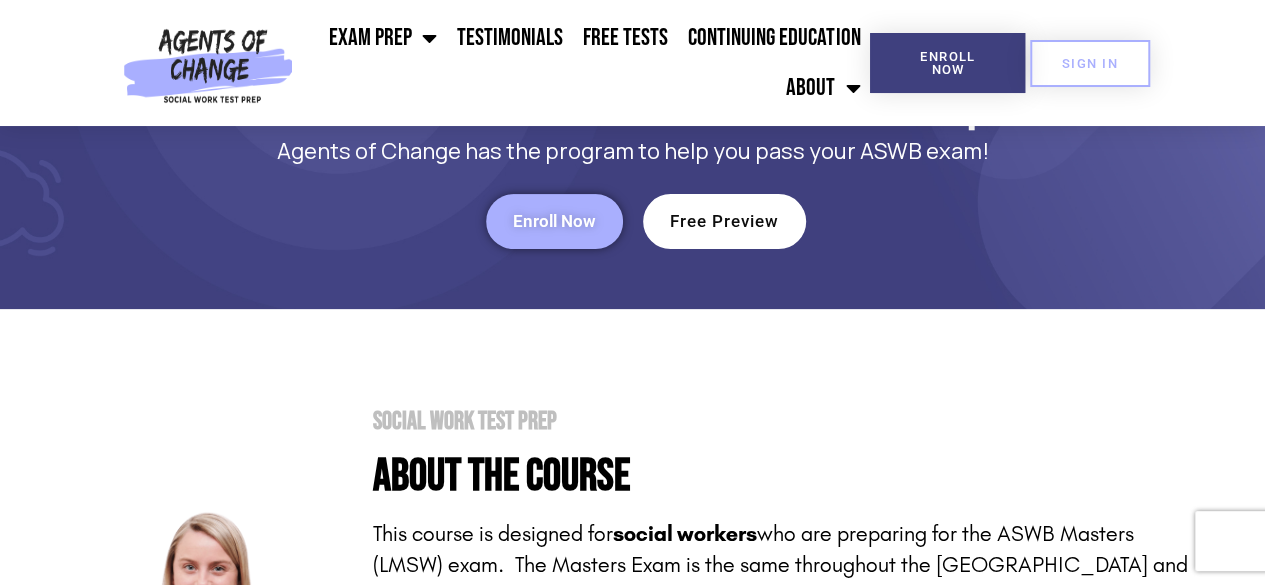 scroll, scrollTop: 0, scrollLeft: 0, axis: both 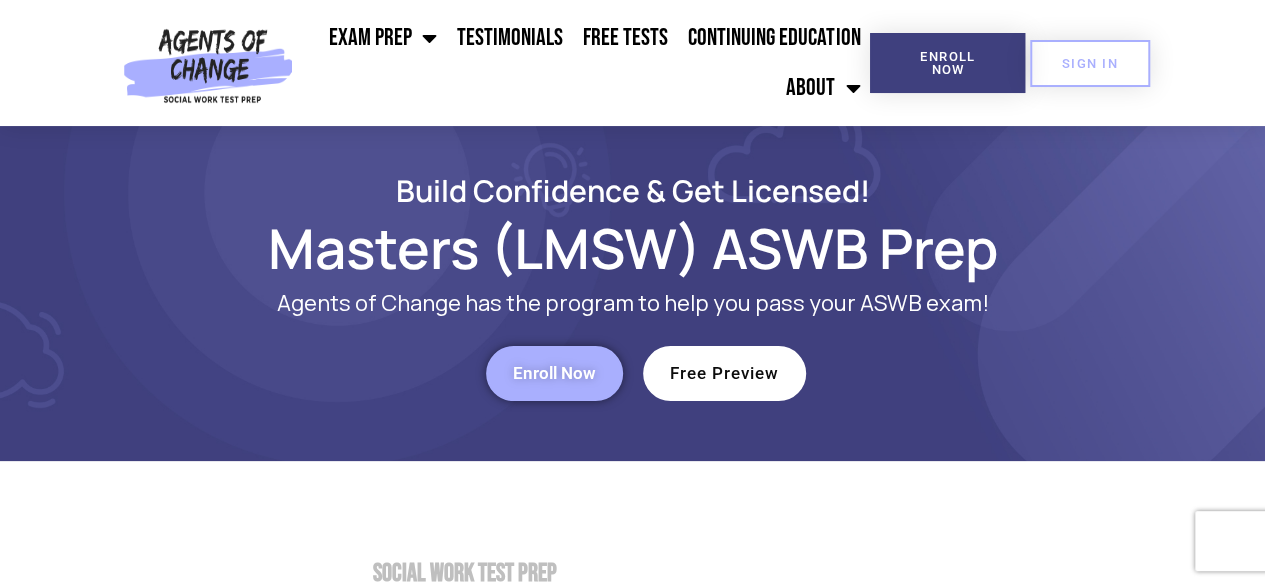 click on "Enroll Now" at bounding box center [554, 373] 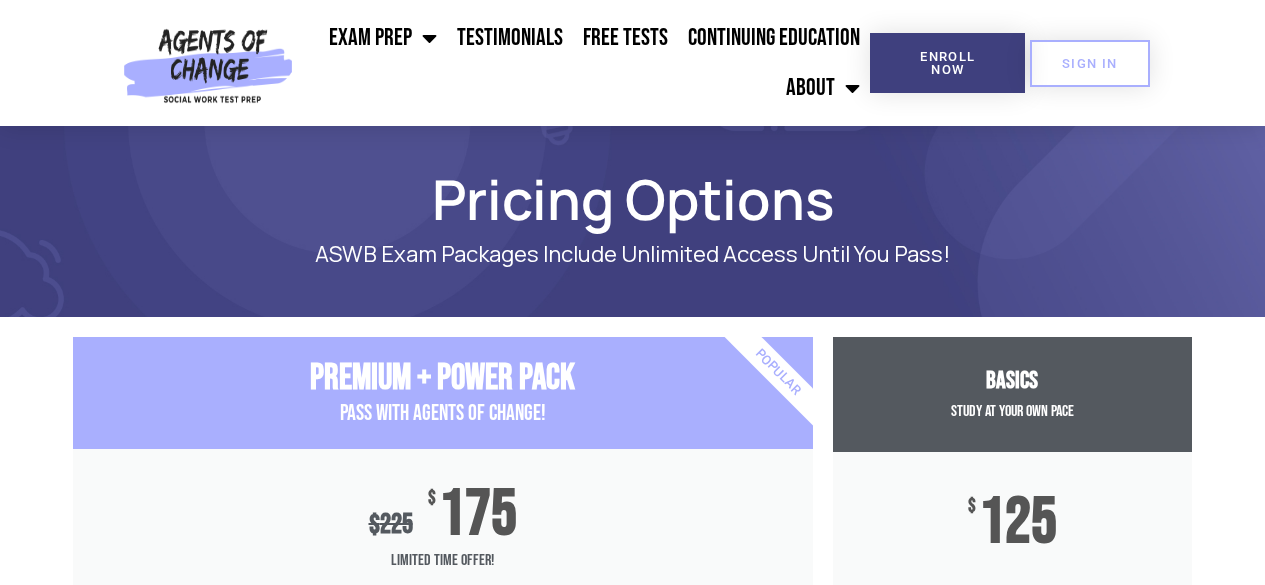 scroll, scrollTop: 133, scrollLeft: 0, axis: vertical 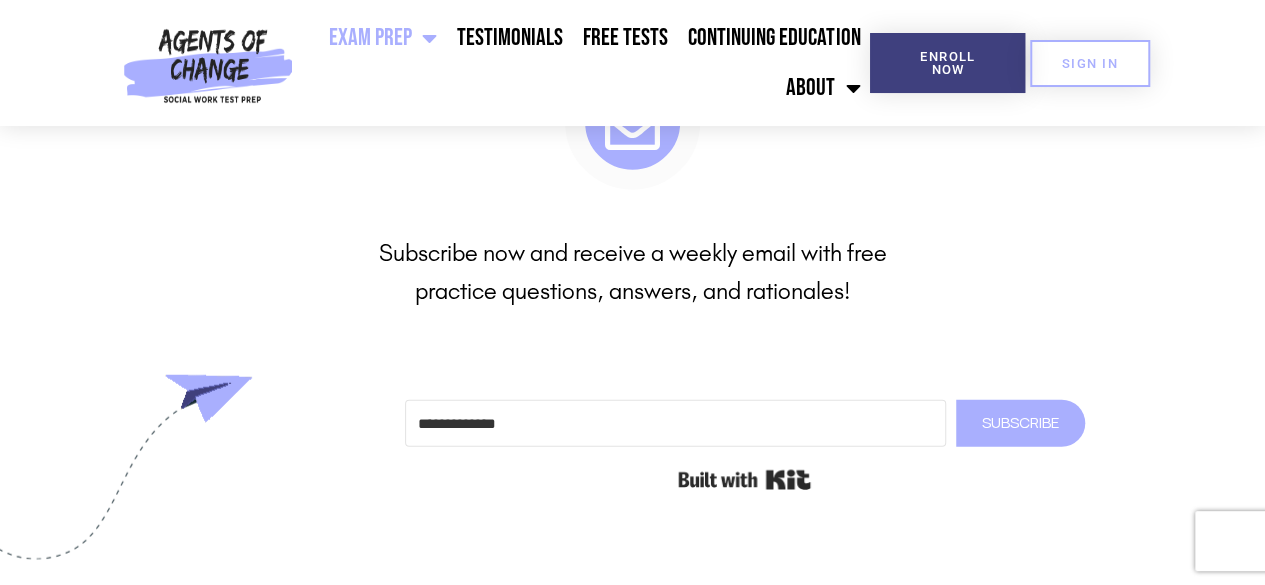 click at bounding box center (208, 63) 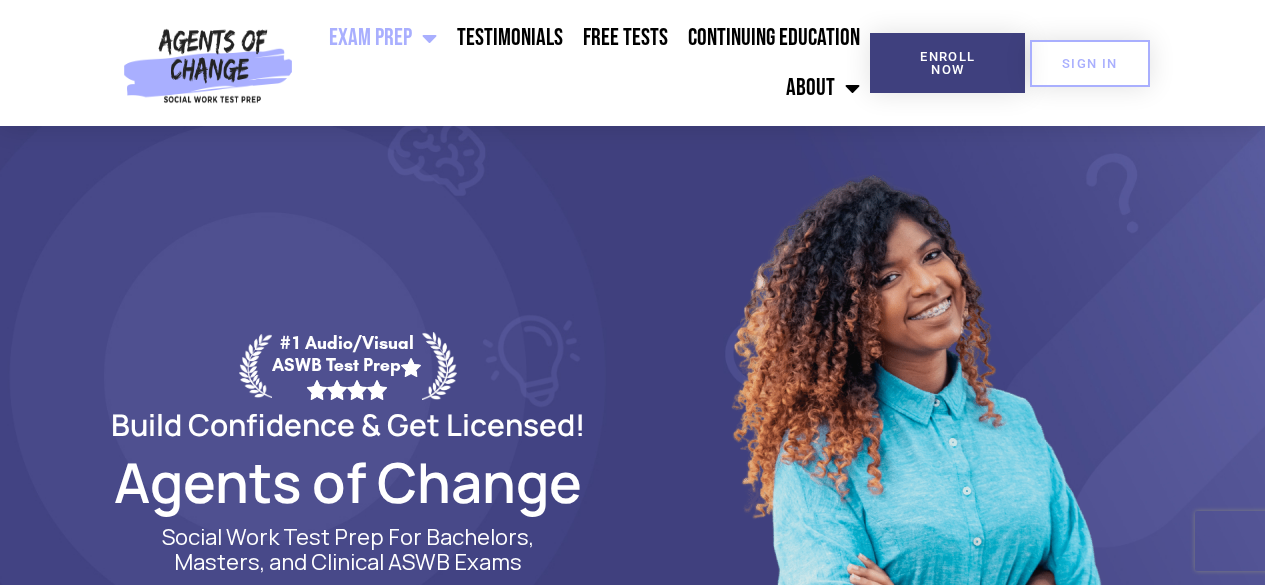 scroll, scrollTop: 0, scrollLeft: 0, axis: both 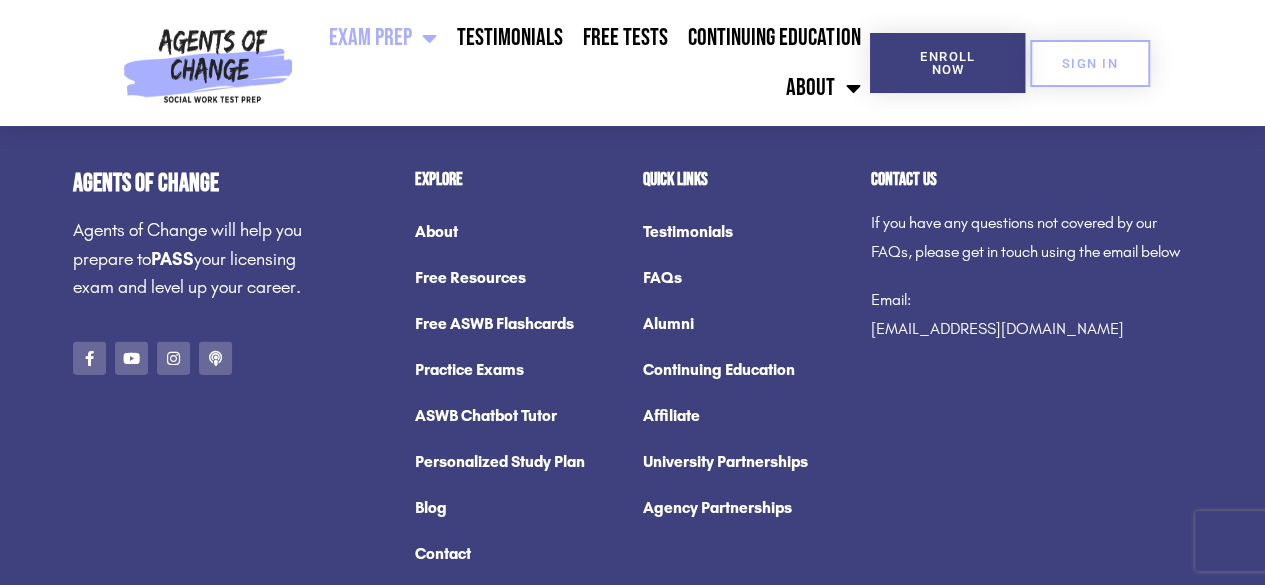 click on "Free Resources" 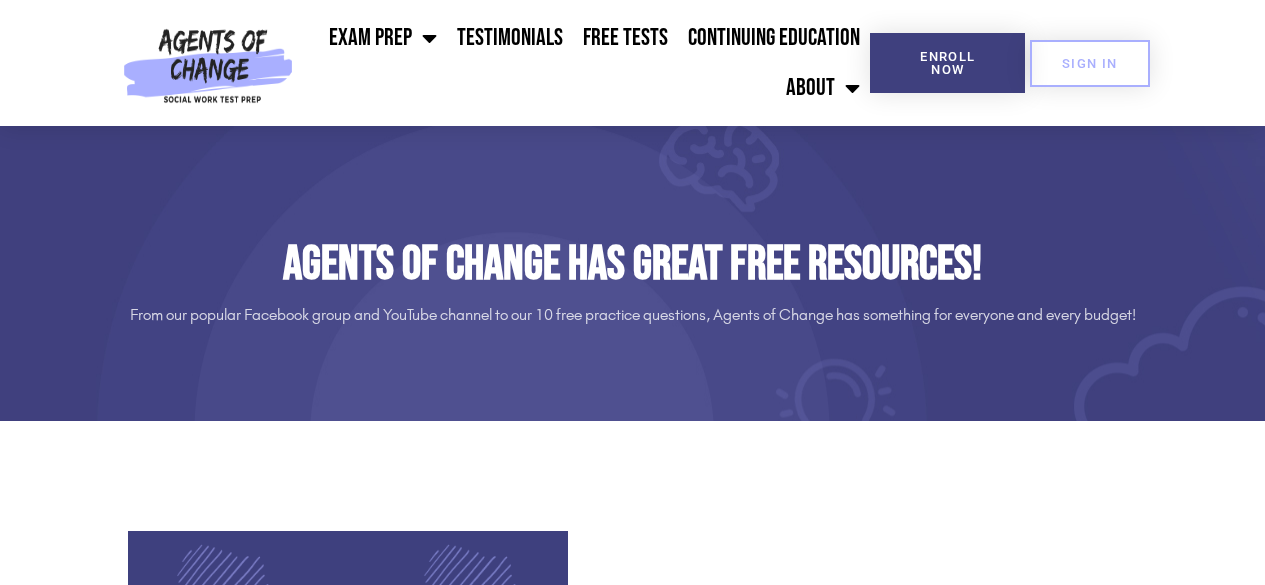 scroll, scrollTop: 75, scrollLeft: 0, axis: vertical 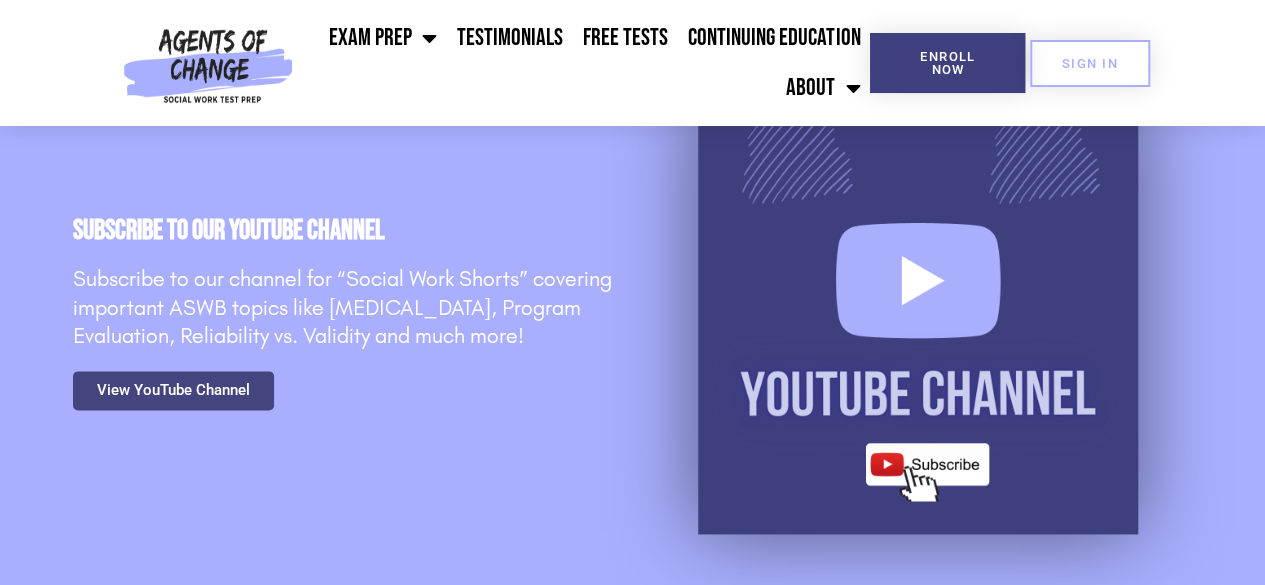 click on "View YouTube Channel" at bounding box center [173, 390] 